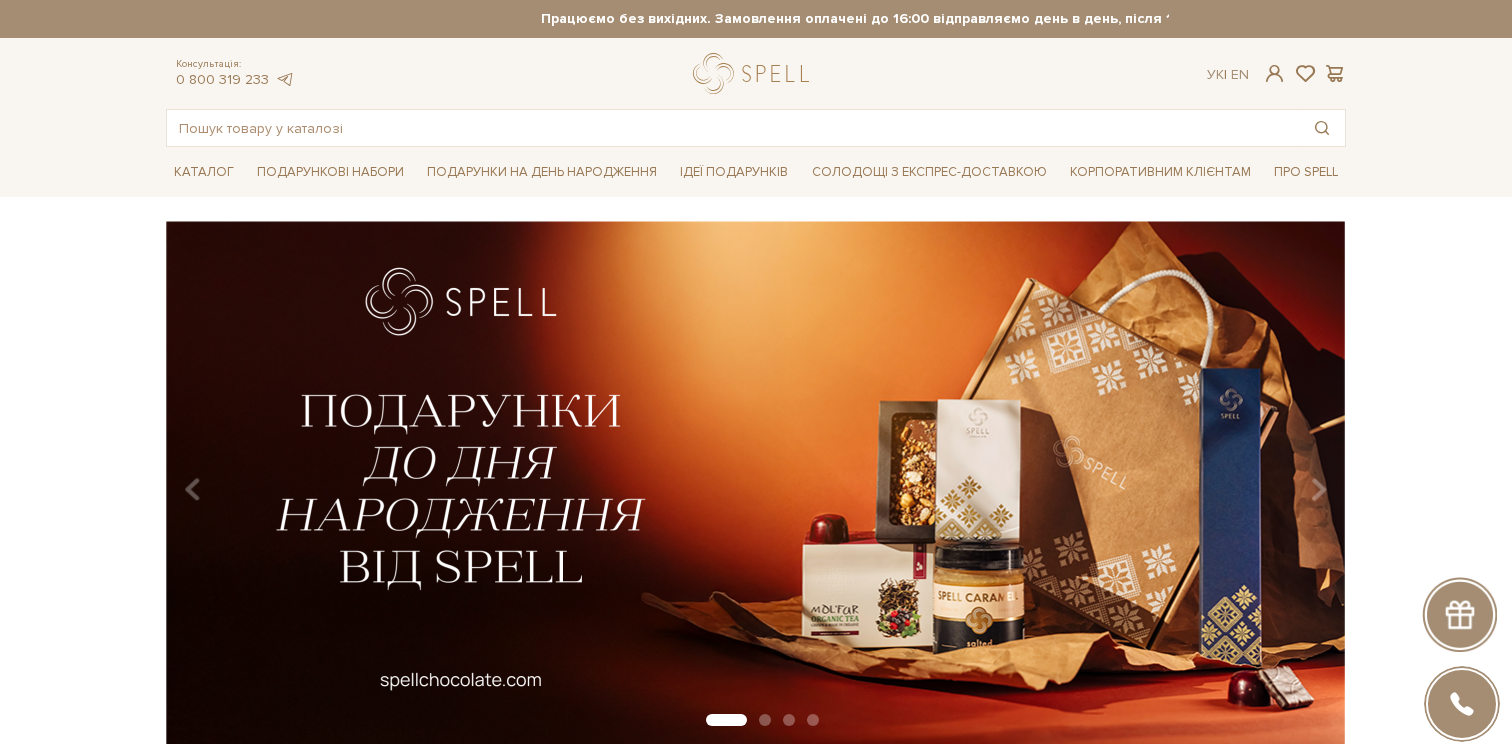 scroll, scrollTop: 0, scrollLeft: 0, axis: both 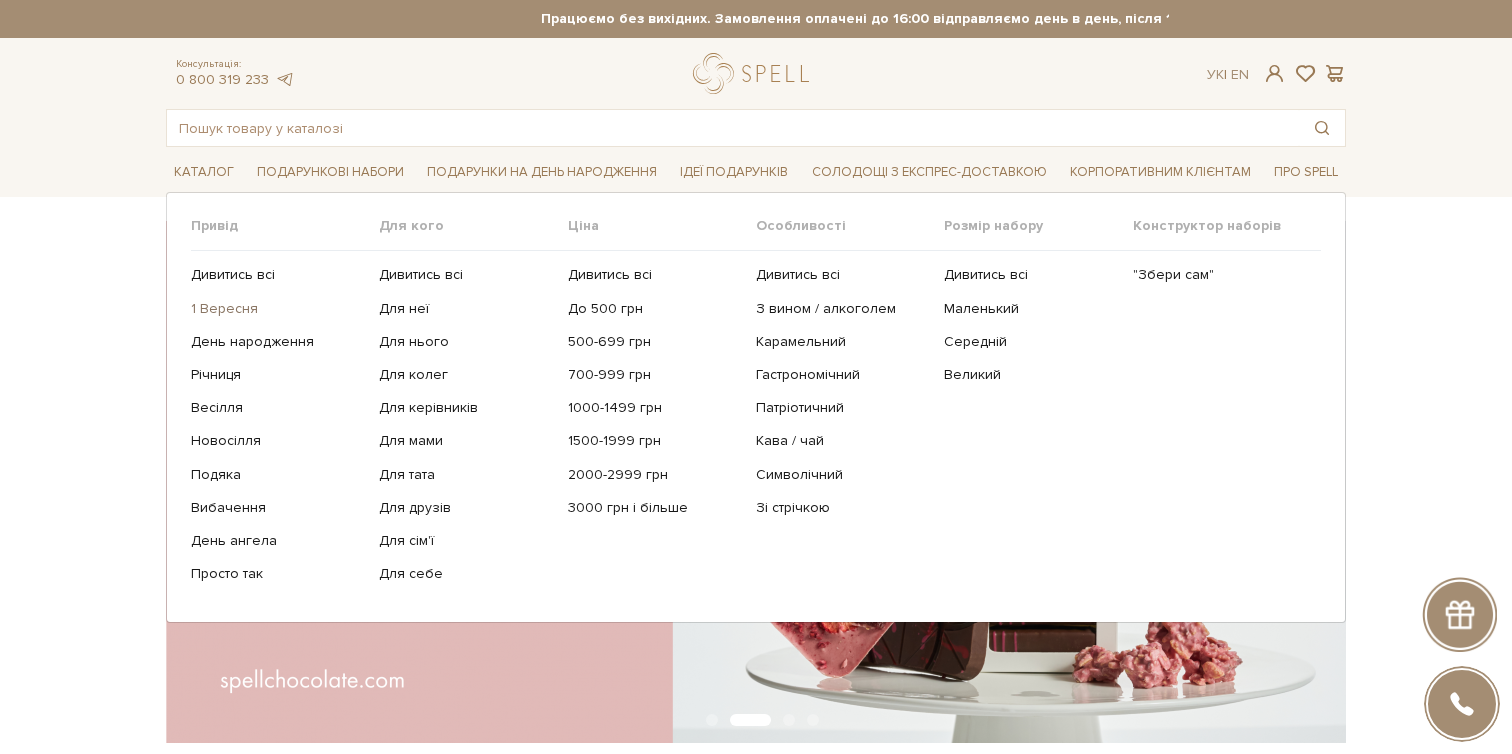 click on "1 Вересня" at bounding box center [277, 309] 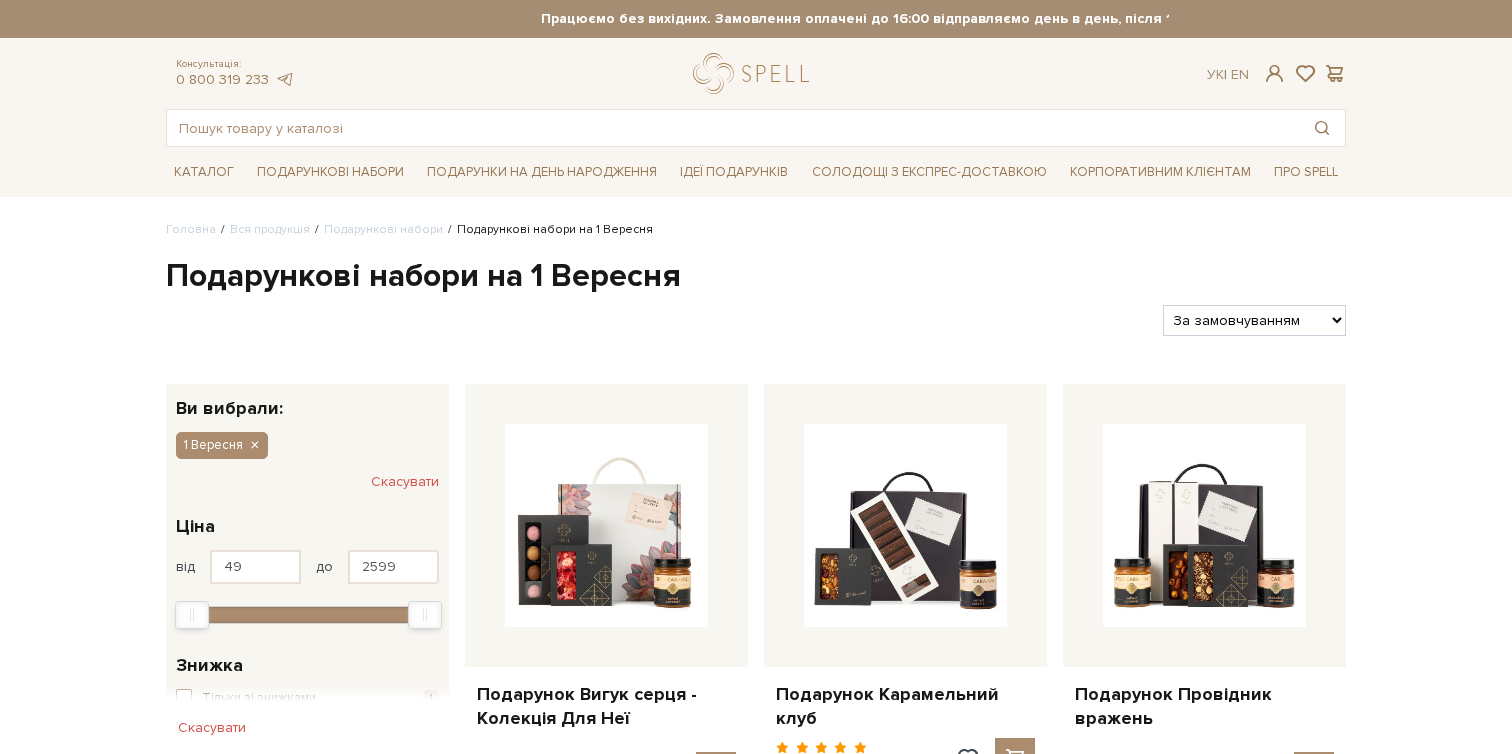scroll, scrollTop: 0, scrollLeft: 0, axis: both 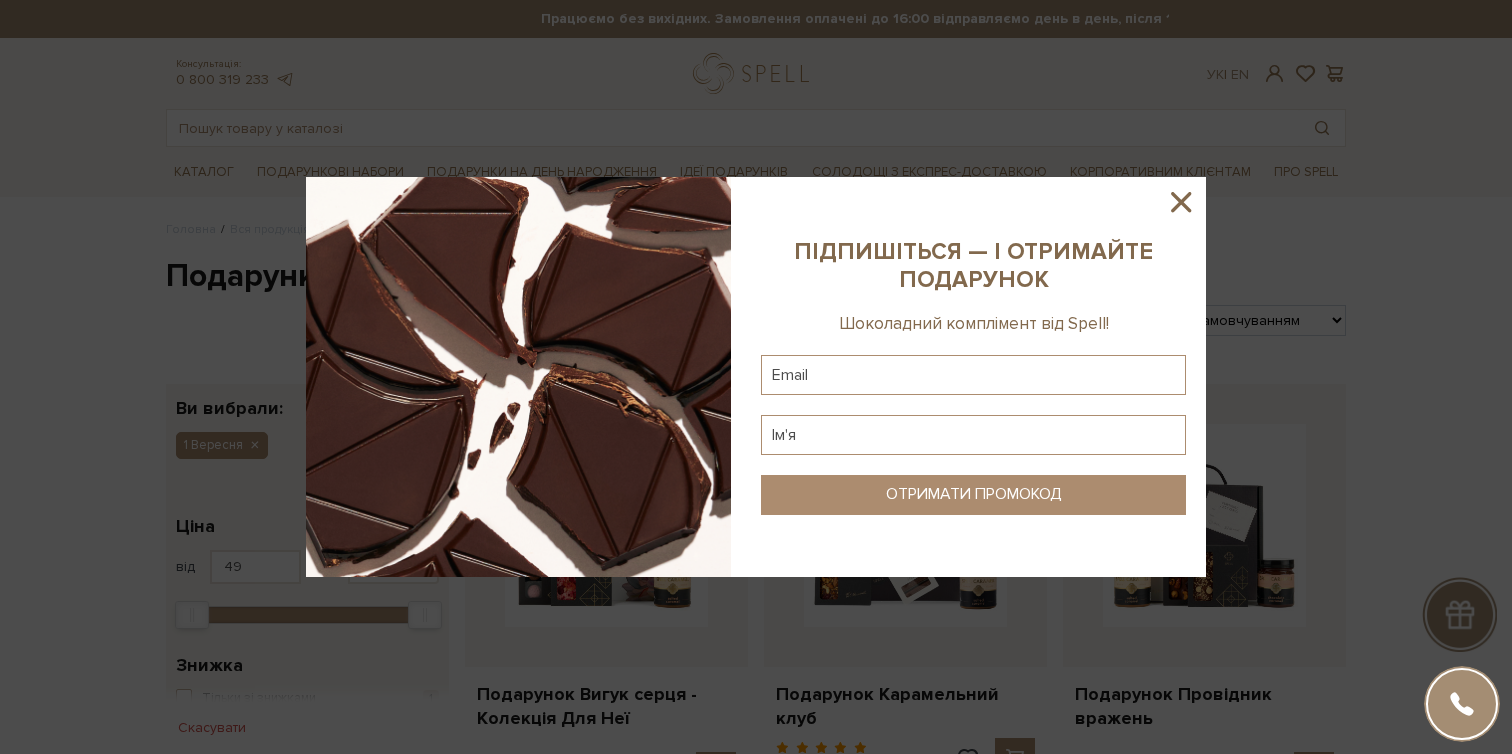 click 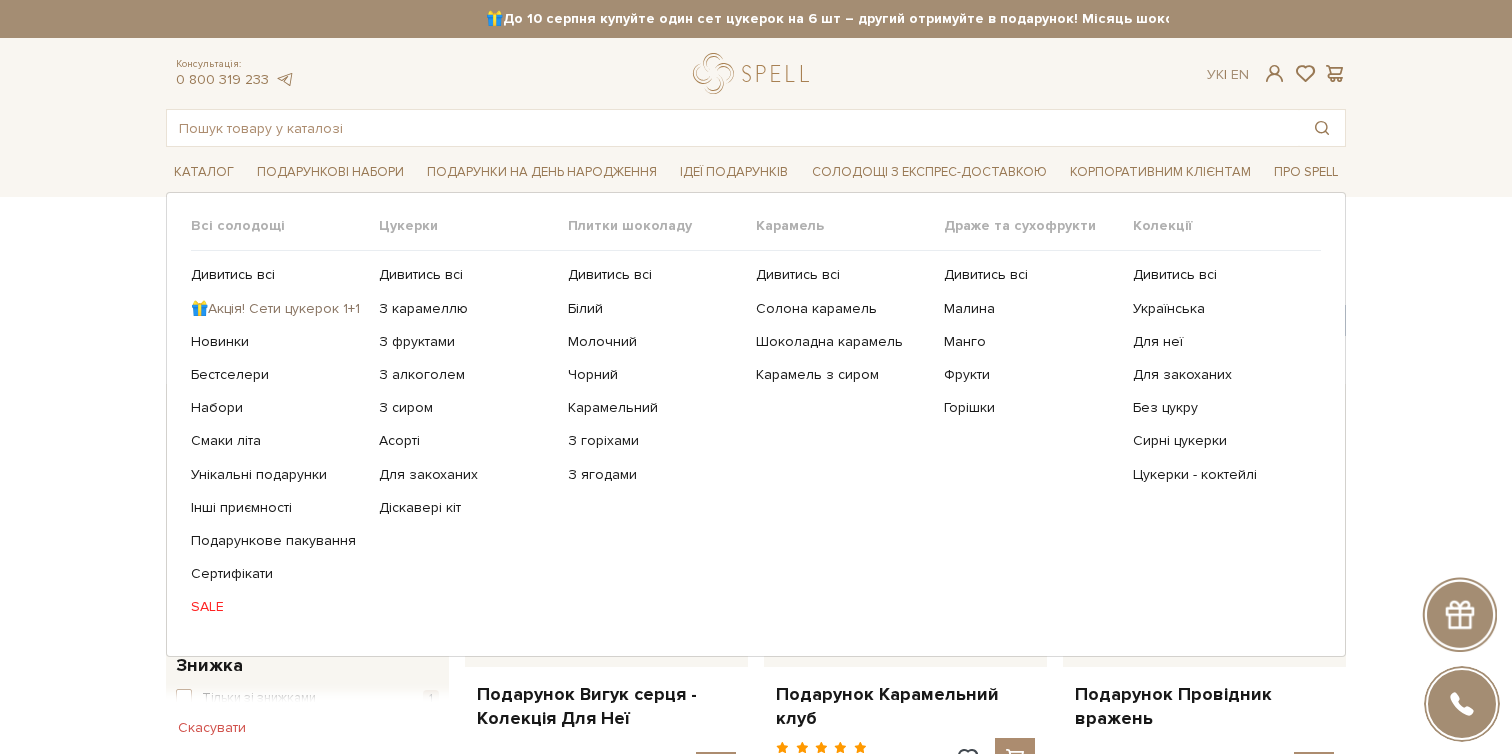 click on "🎁Акція! Сети цукерок 1+1" at bounding box center [277, 309] 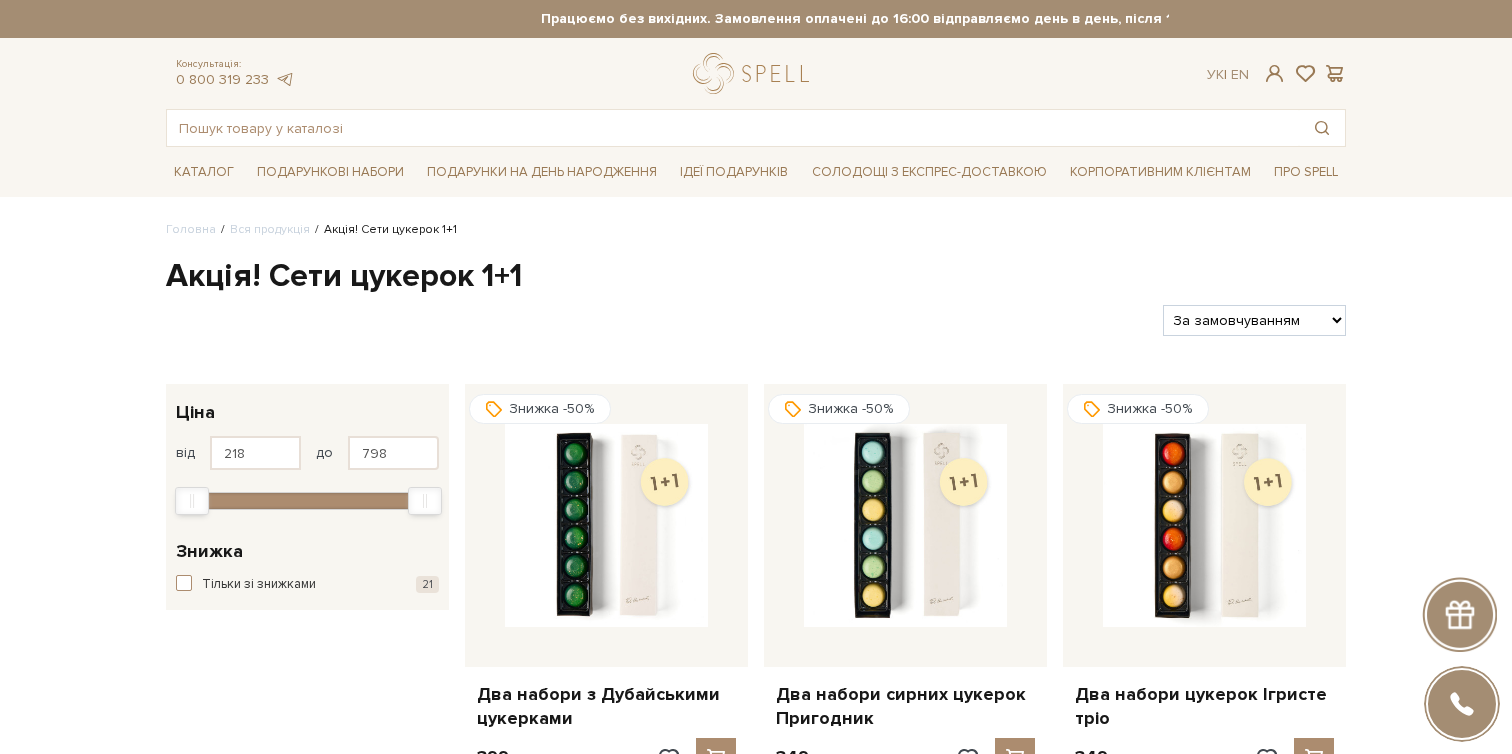 scroll, scrollTop: 0, scrollLeft: 0, axis: both 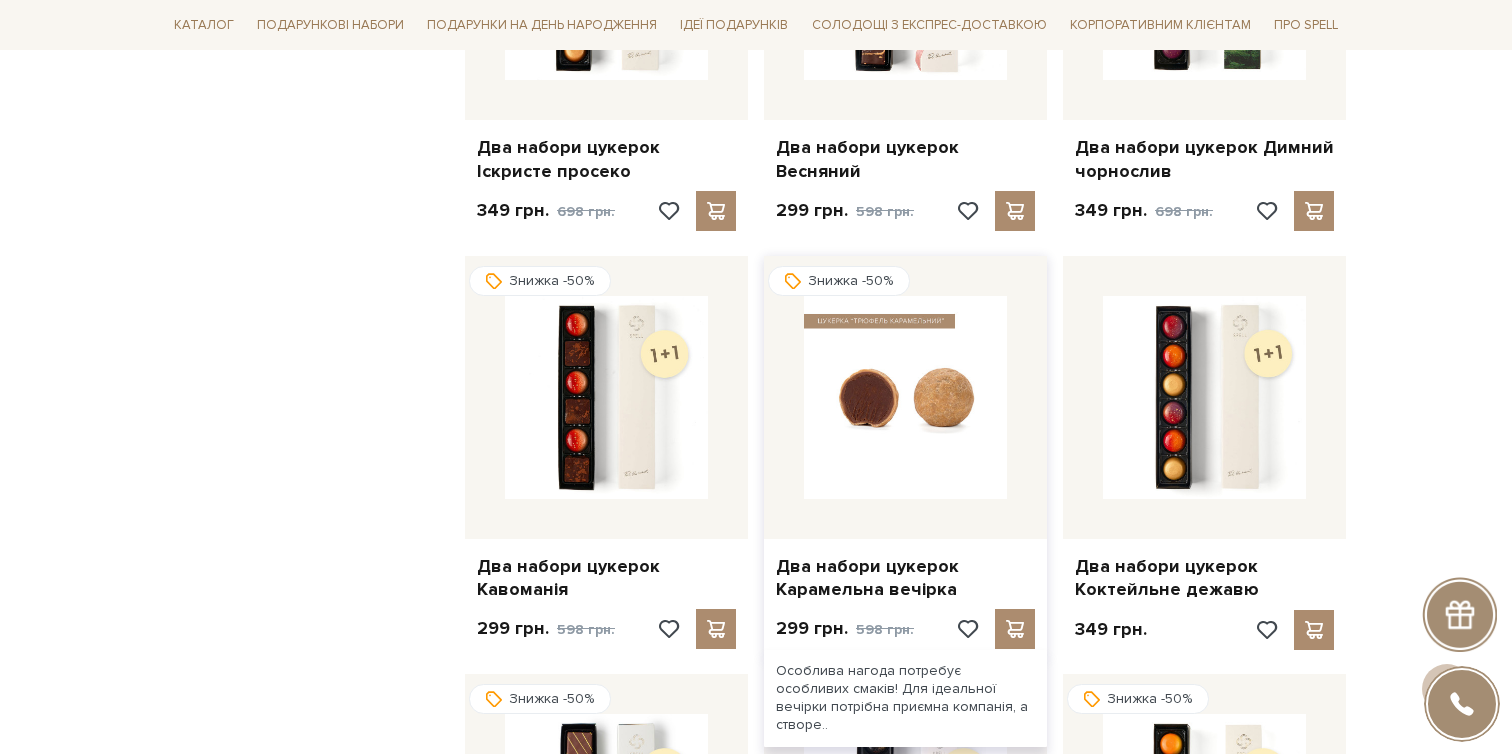click at bounding box center [905, 397] 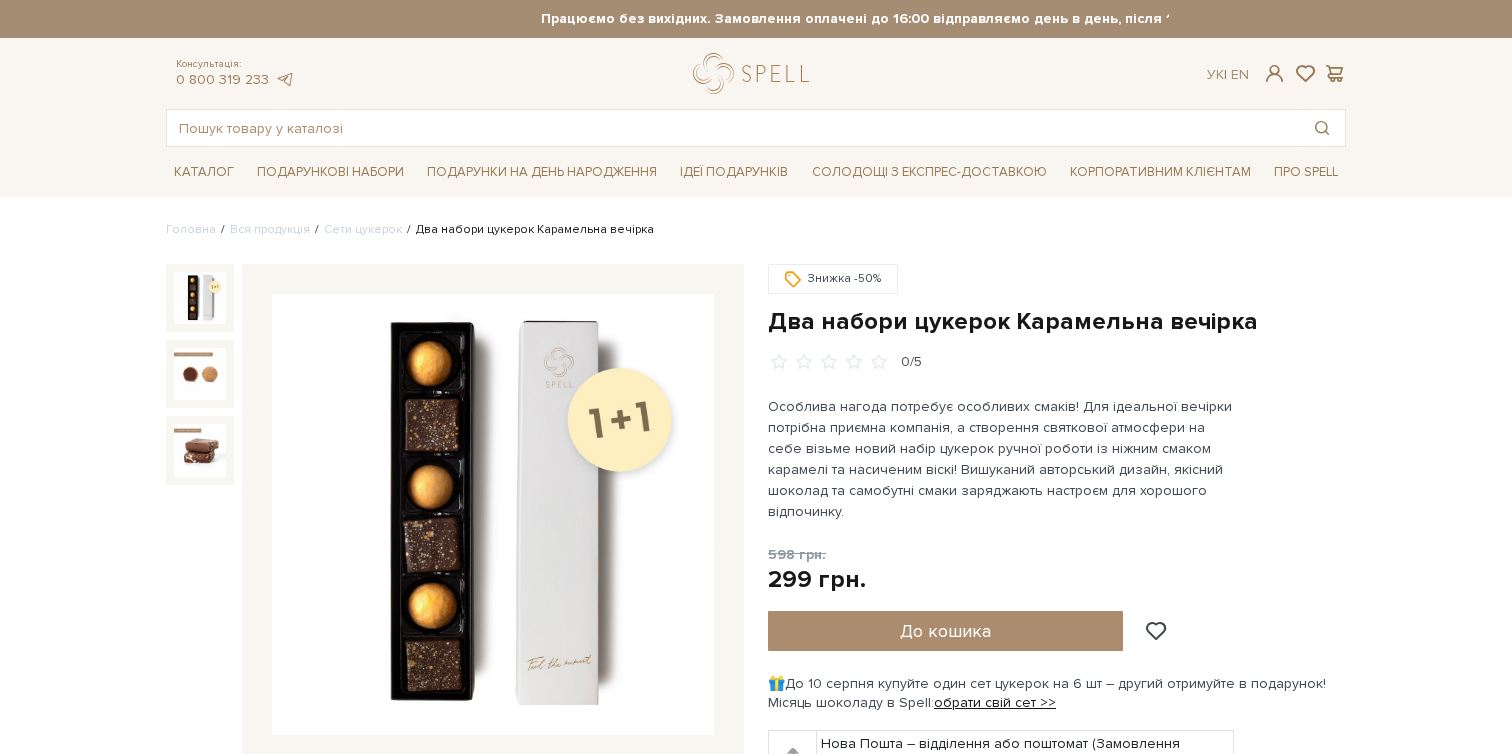 scroll, scrollTop: 0, scrollLeft: 0, axis: both 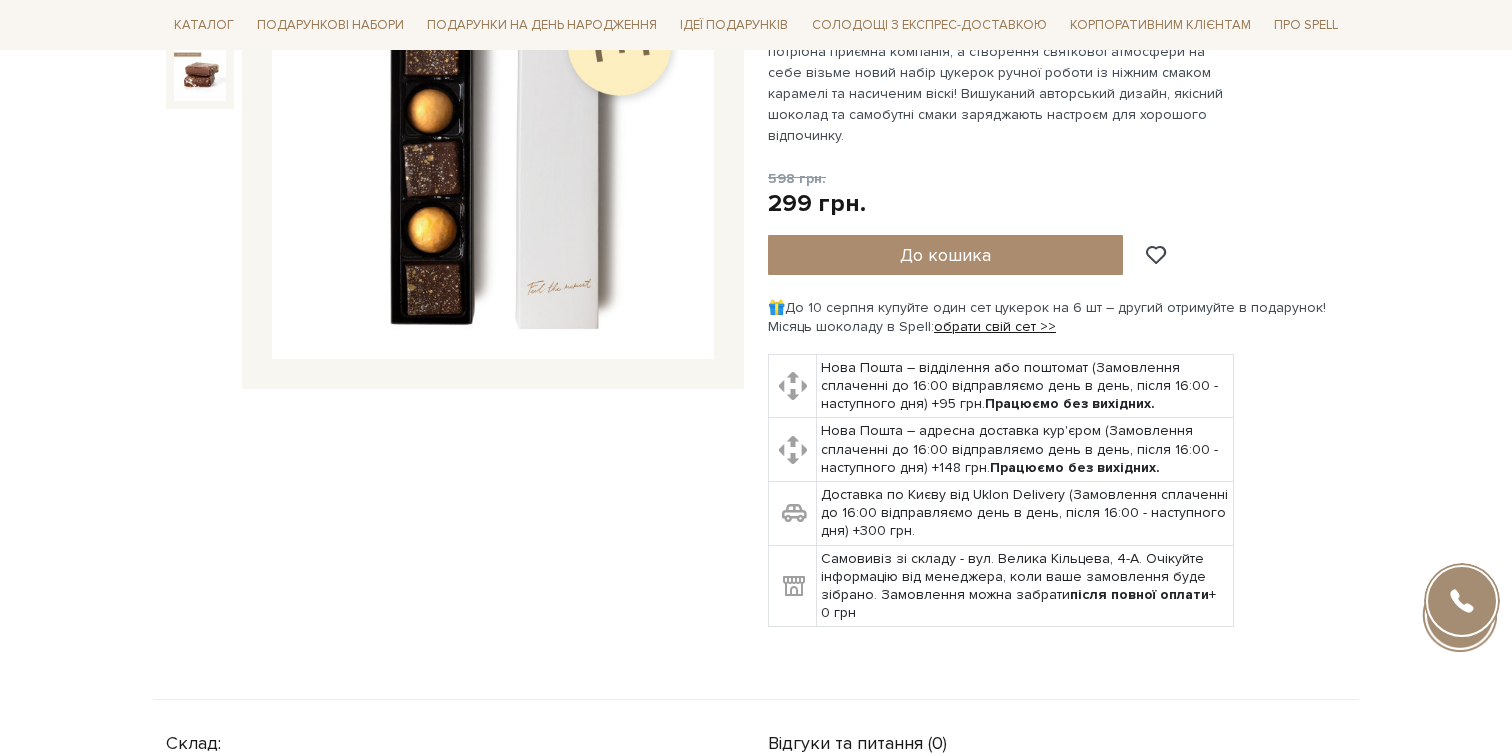 drag, startPoint x: 896, startPoint y: 290, endPoint x: 1160, endPoint y: 300, distance: 264.18933 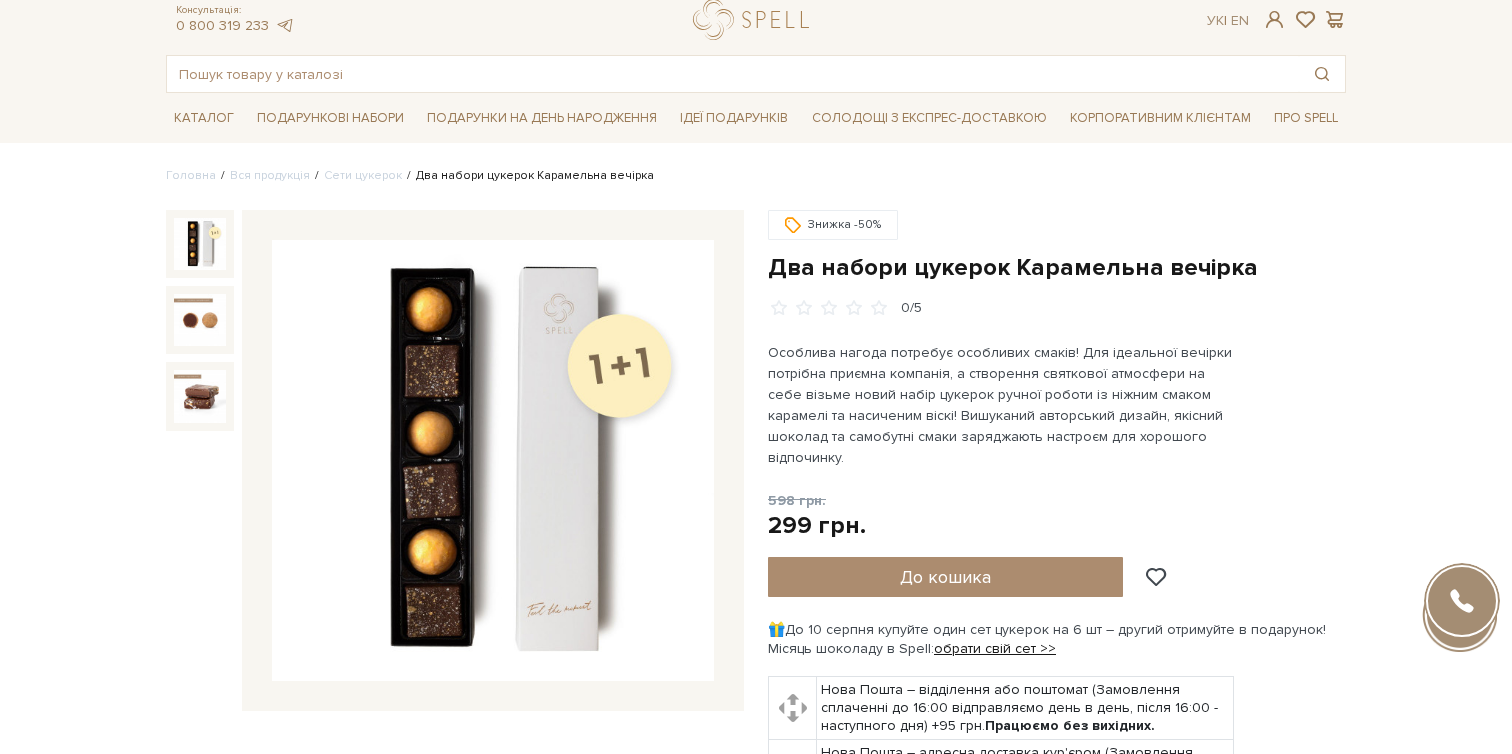scroll, scrollTop: 35, scrollLeft: 0, axis: vertical 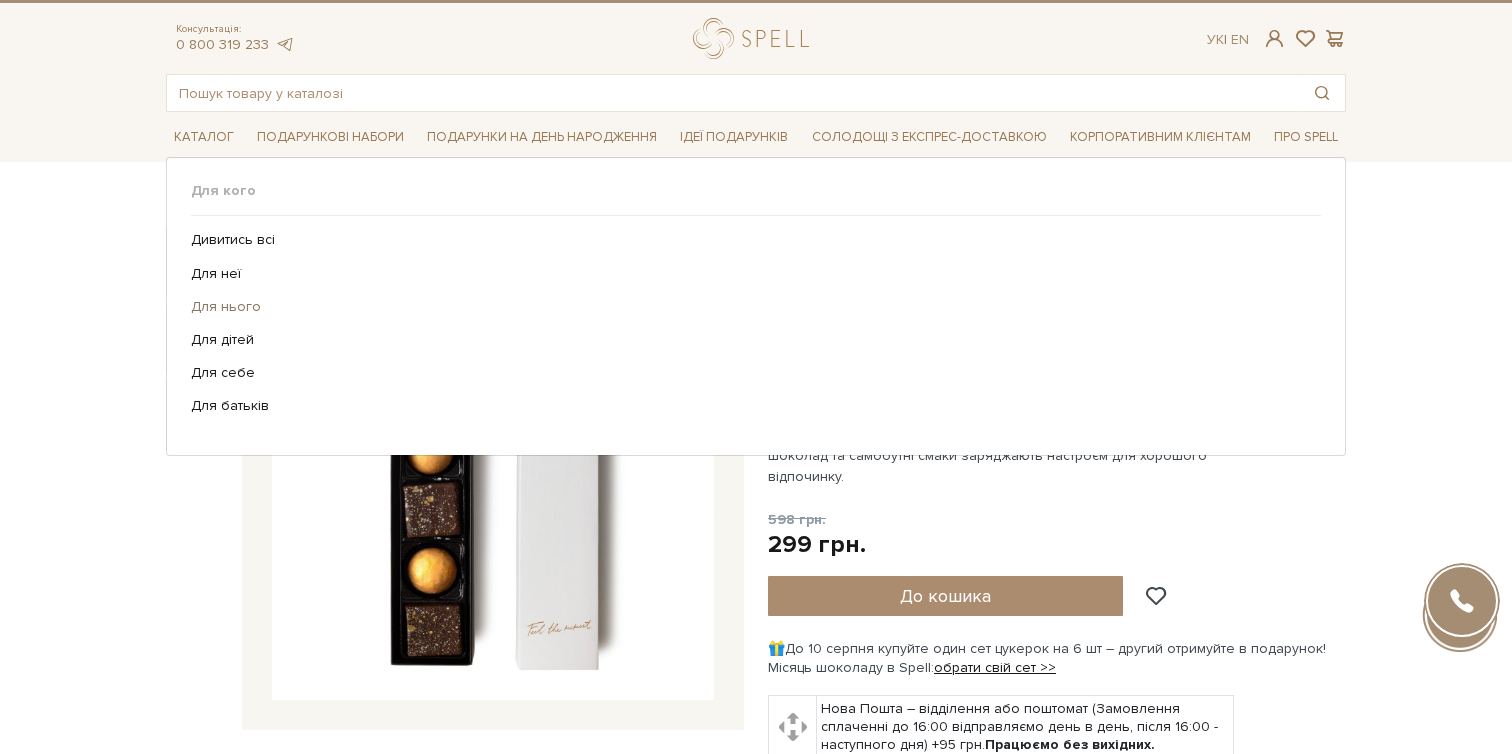 click on "Для нього" at bounding box center (748, 307) 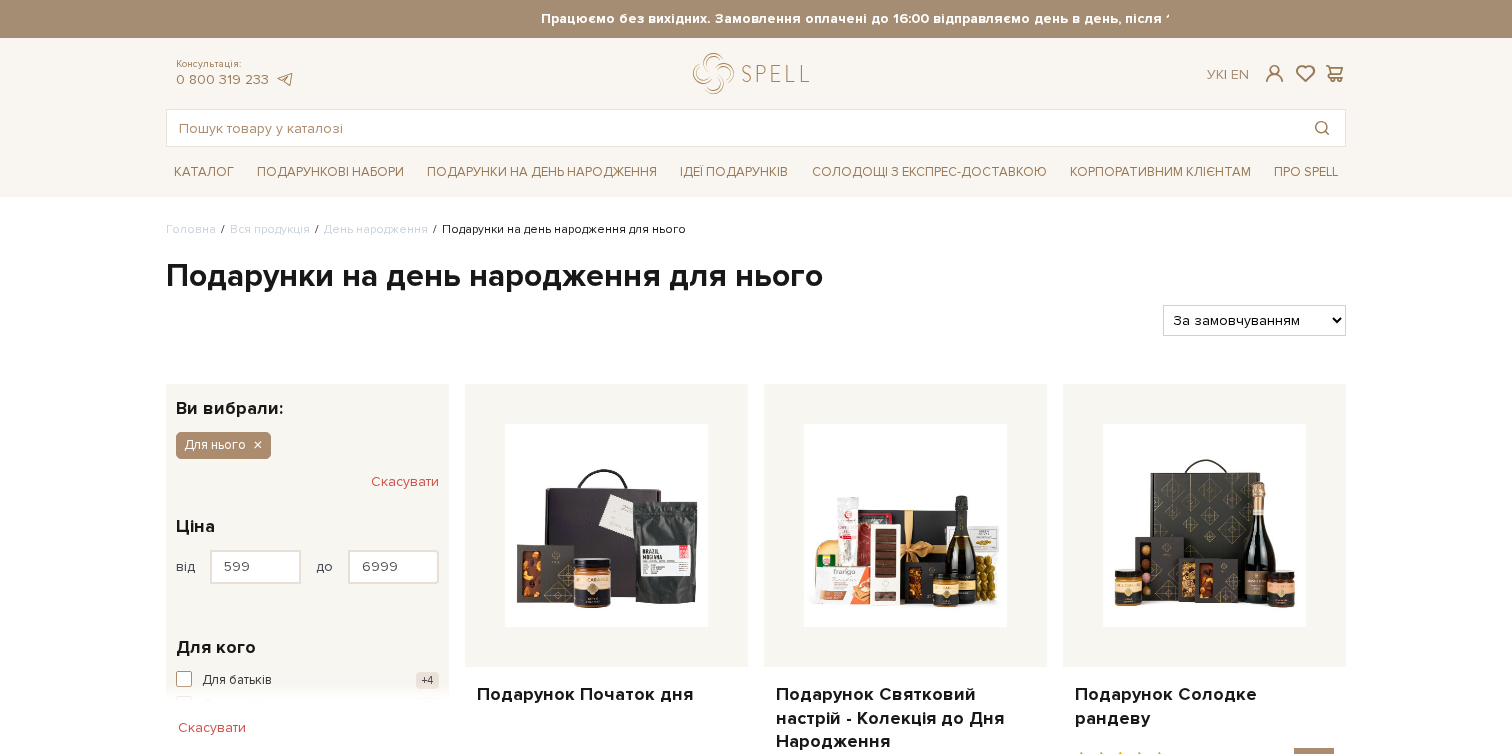 scroll, scrollTop: 0, scrollLeft: 0, axis: both 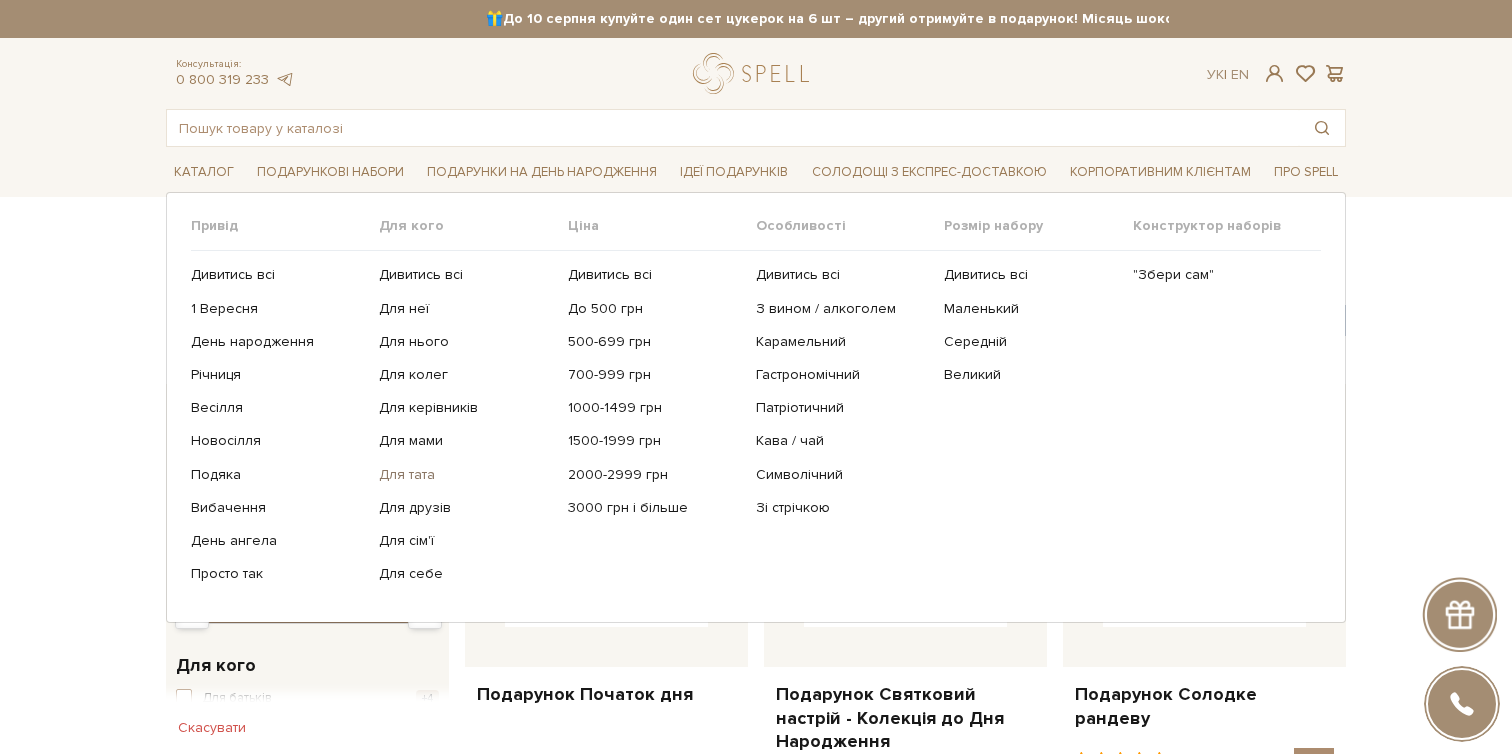 click on "Для тата" at bounding box center (465, 475) 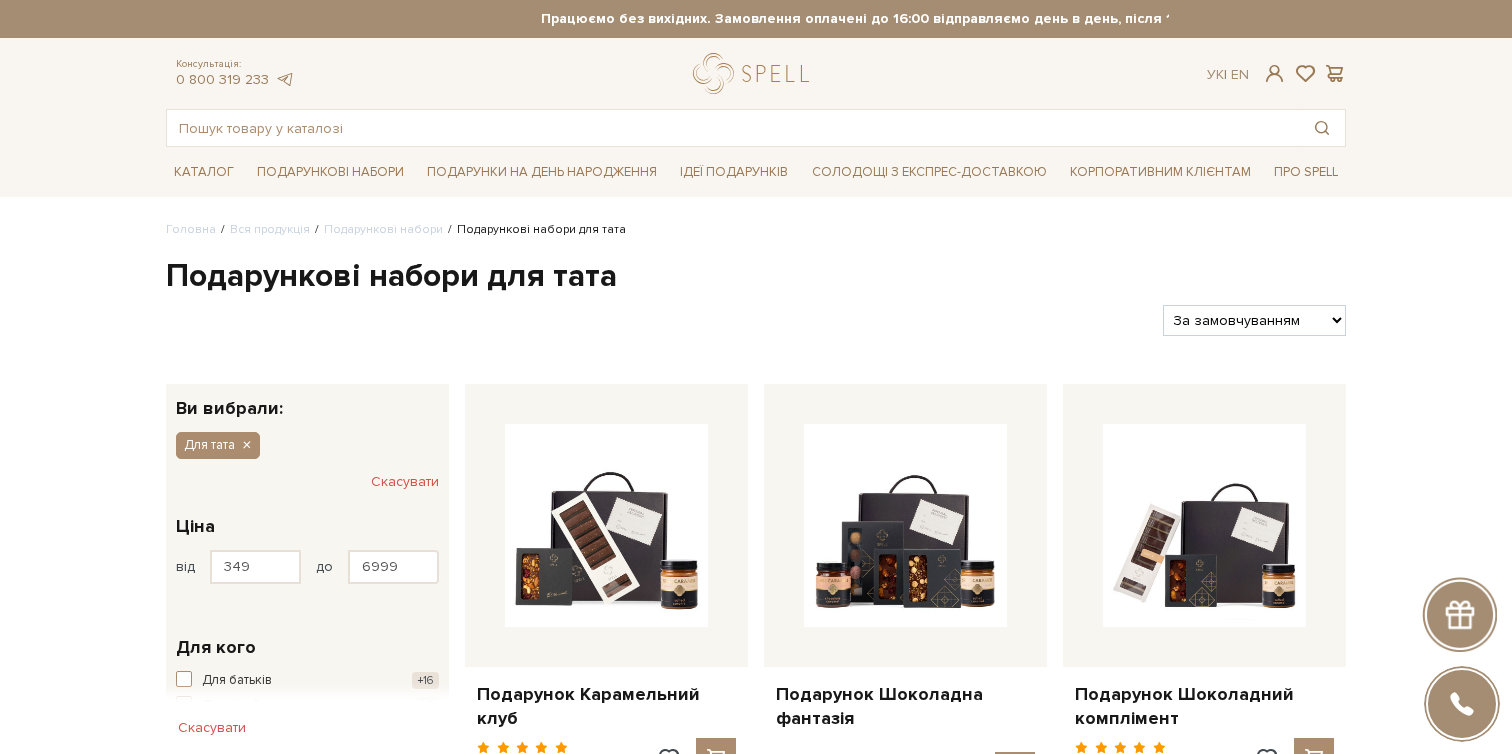 scroll, scrollTop: 0, scrollLeft: 0, axis: both 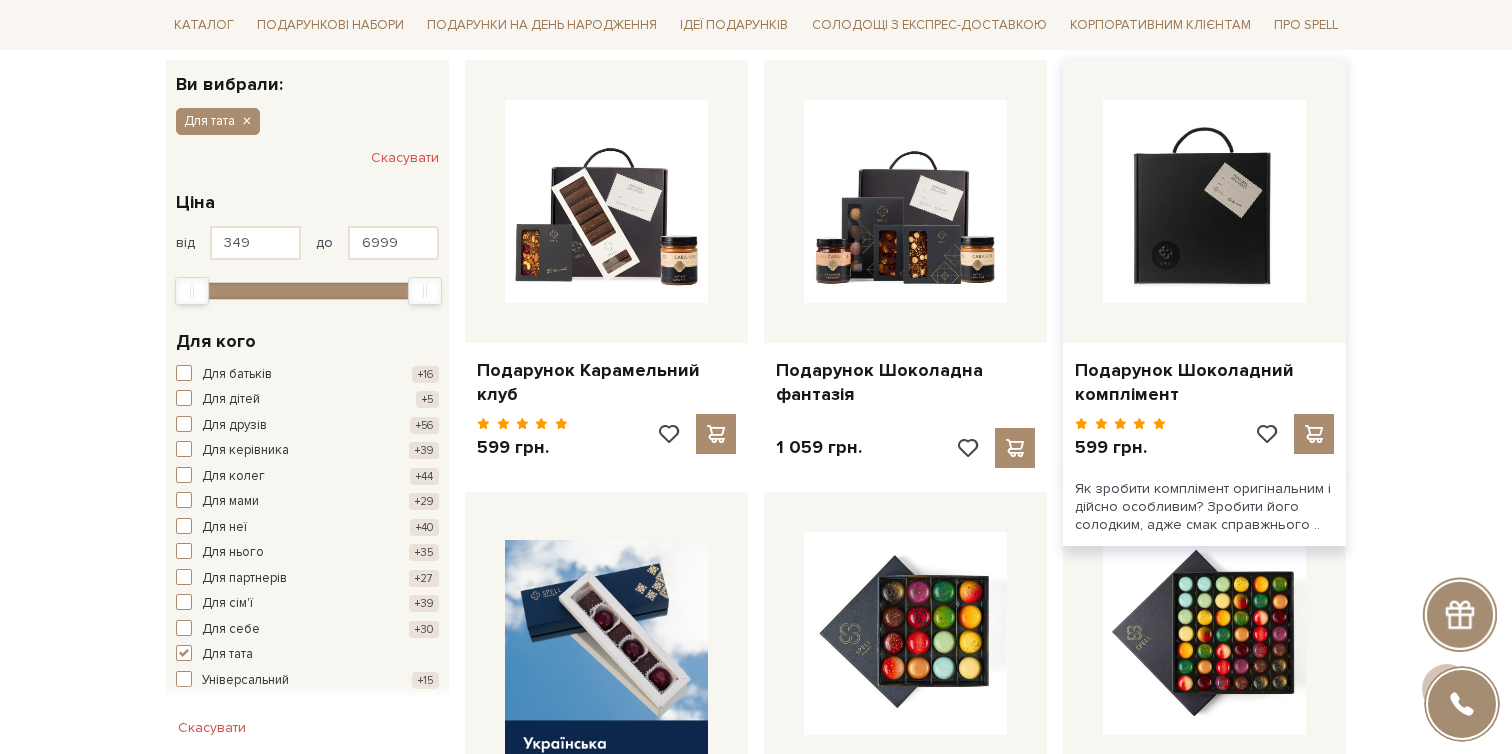 click at bounding box center [1204, 201] 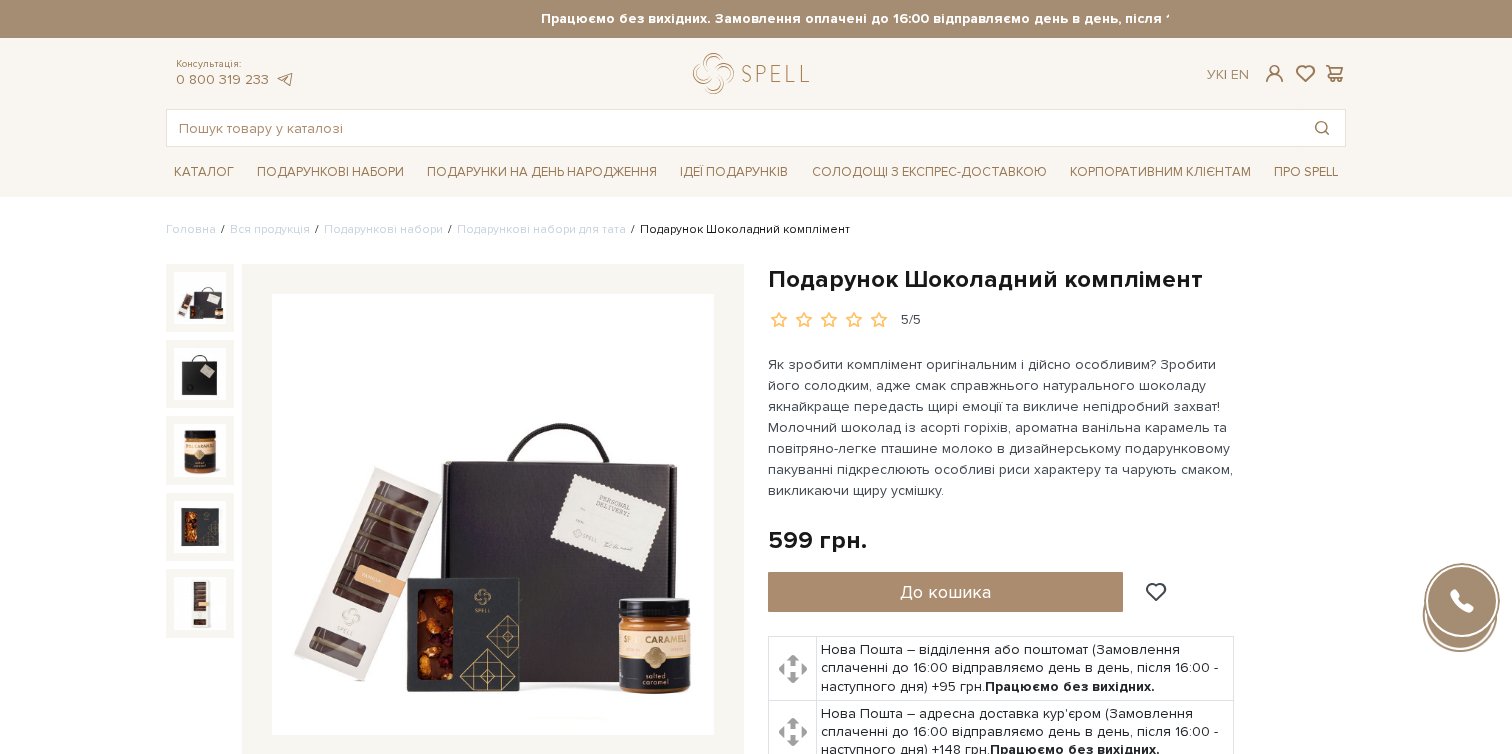 scroll, scrollTop: 0, scrollLeft: 0, axis: both 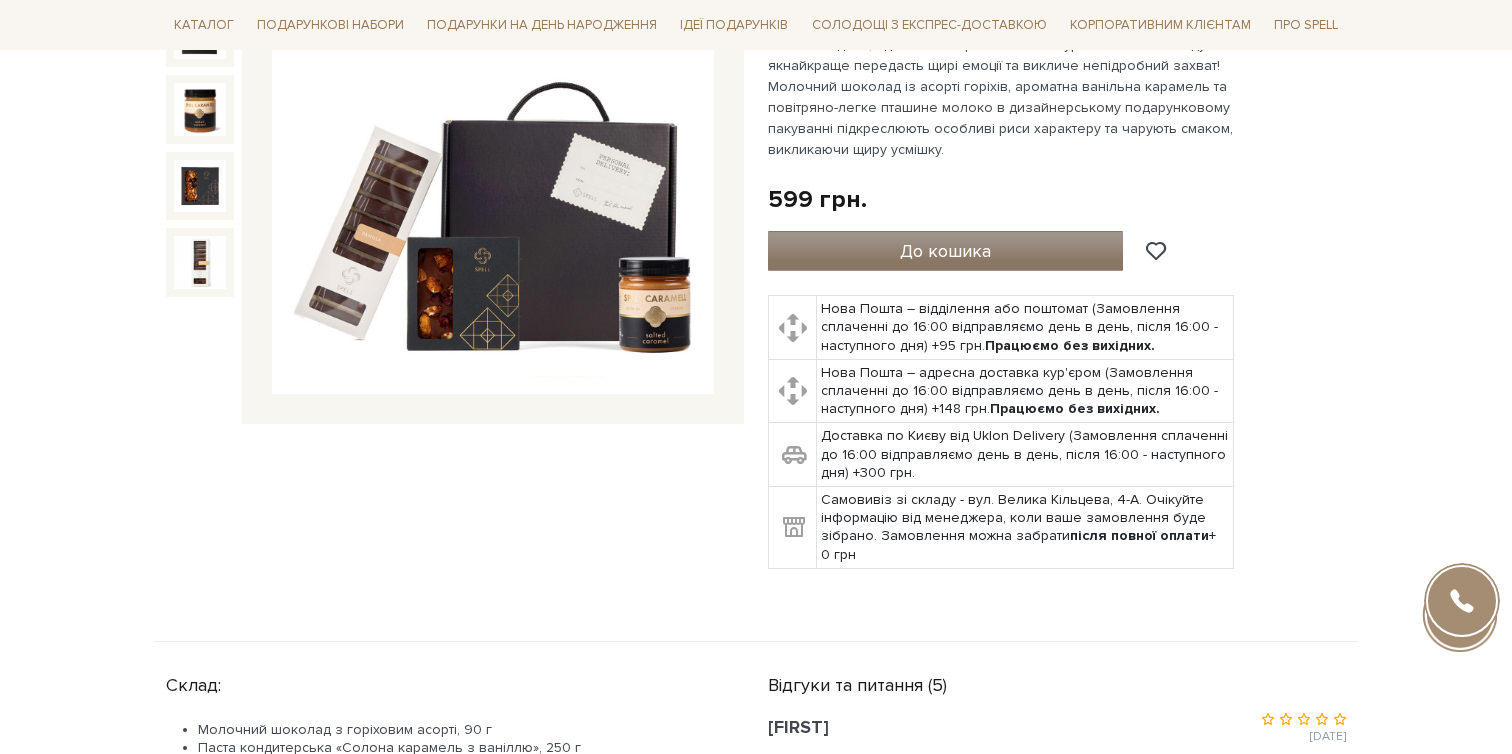 click on "До кошика" at bounding box center [945, 251] 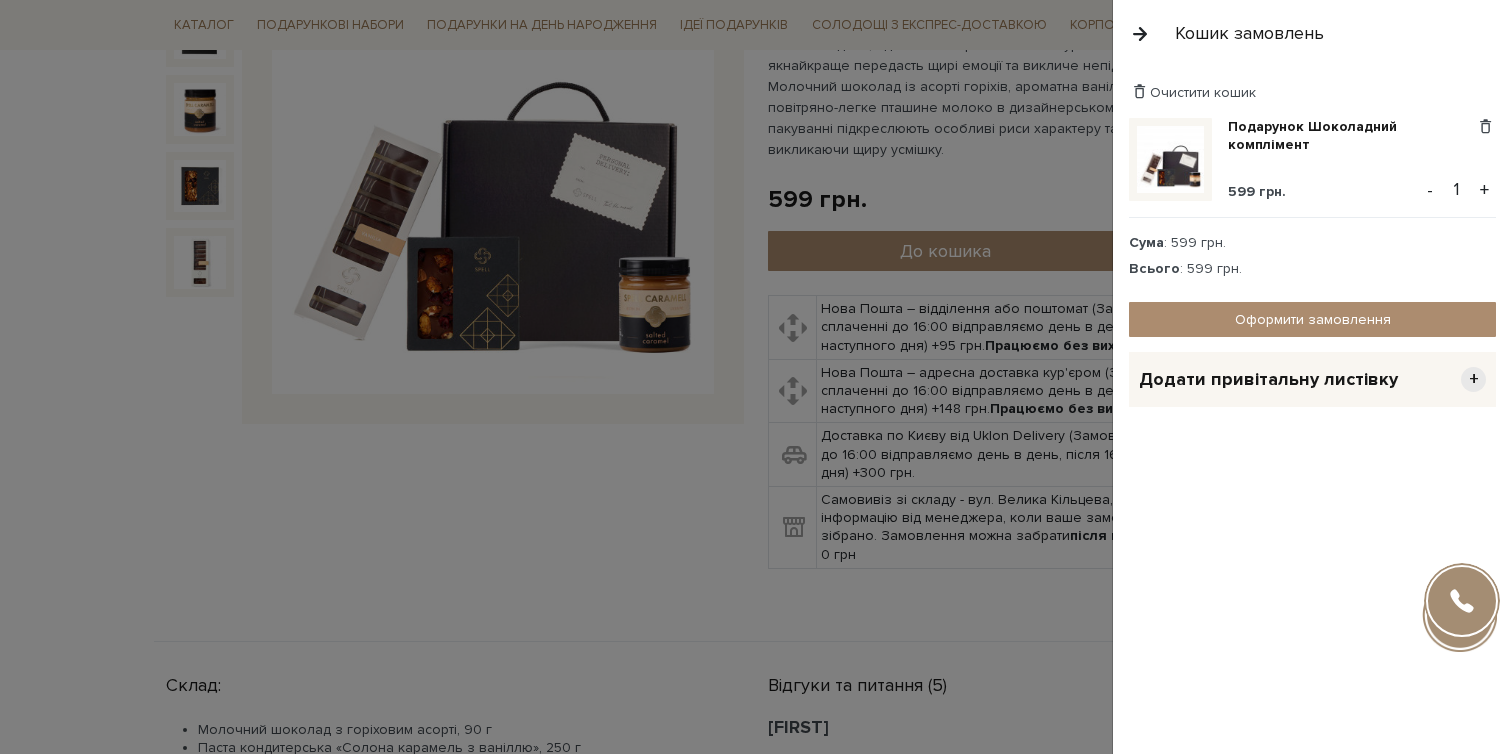 click on "Очистити кошик" at bounding box center (1312, 92) 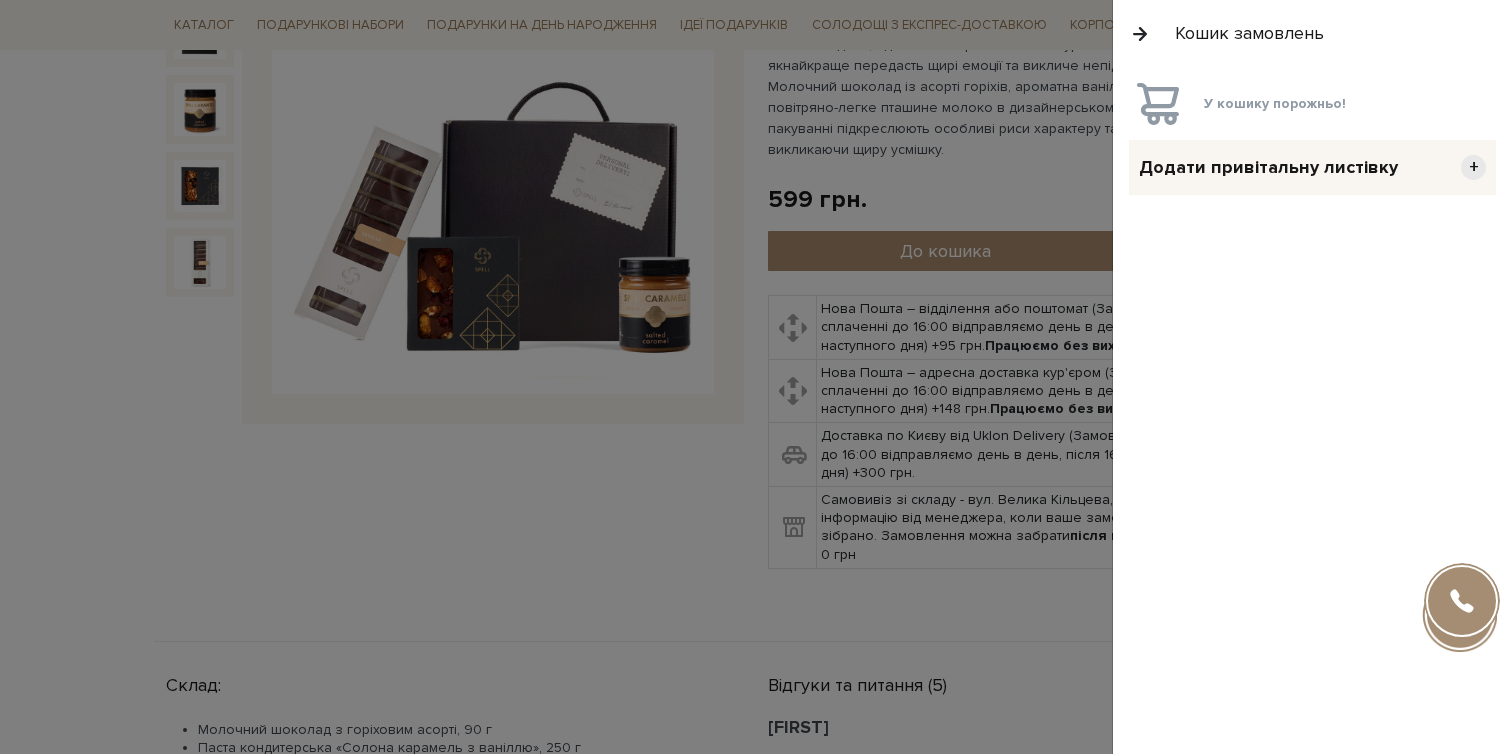 click at bounding box center [756, 377] 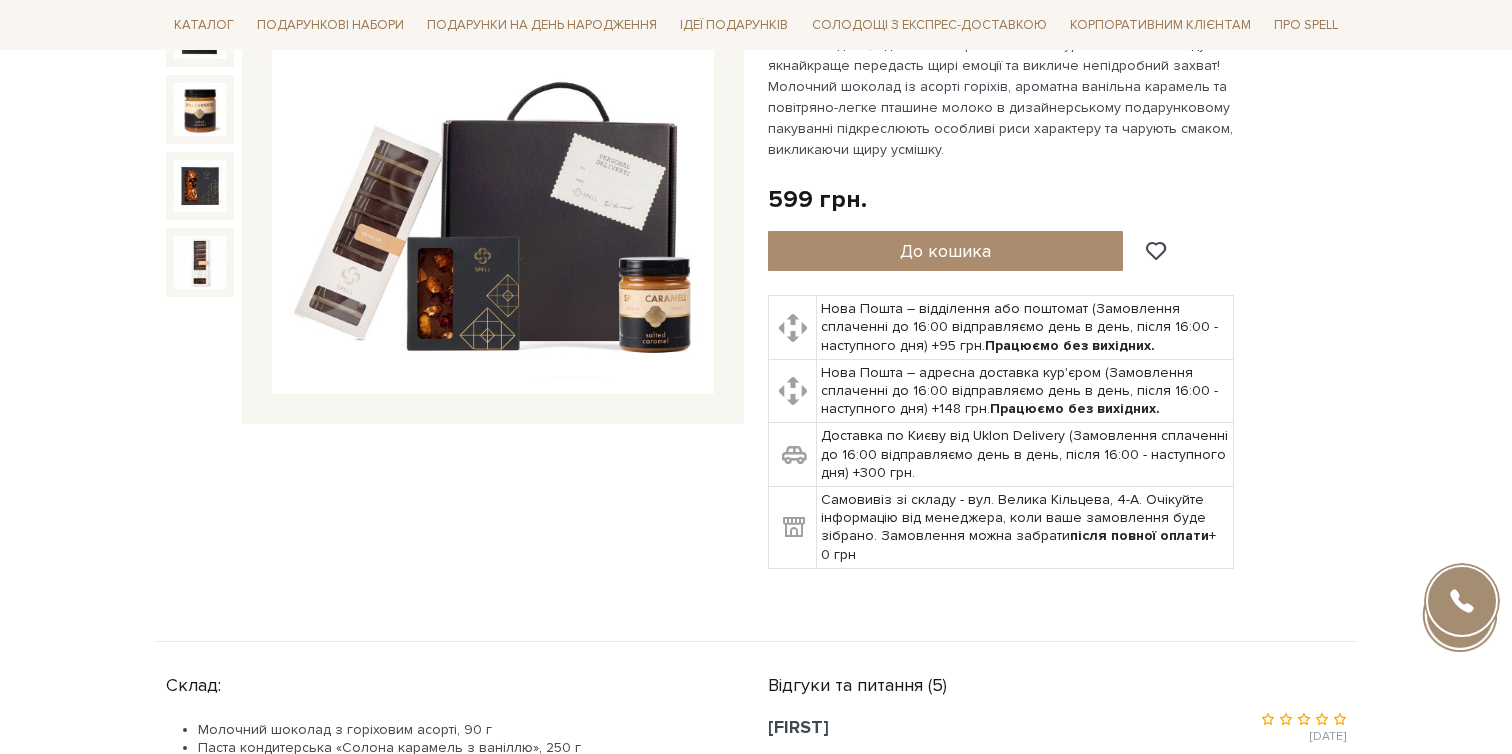 scroll, scrollTop: 0, scrollLeft: 0, axis: both 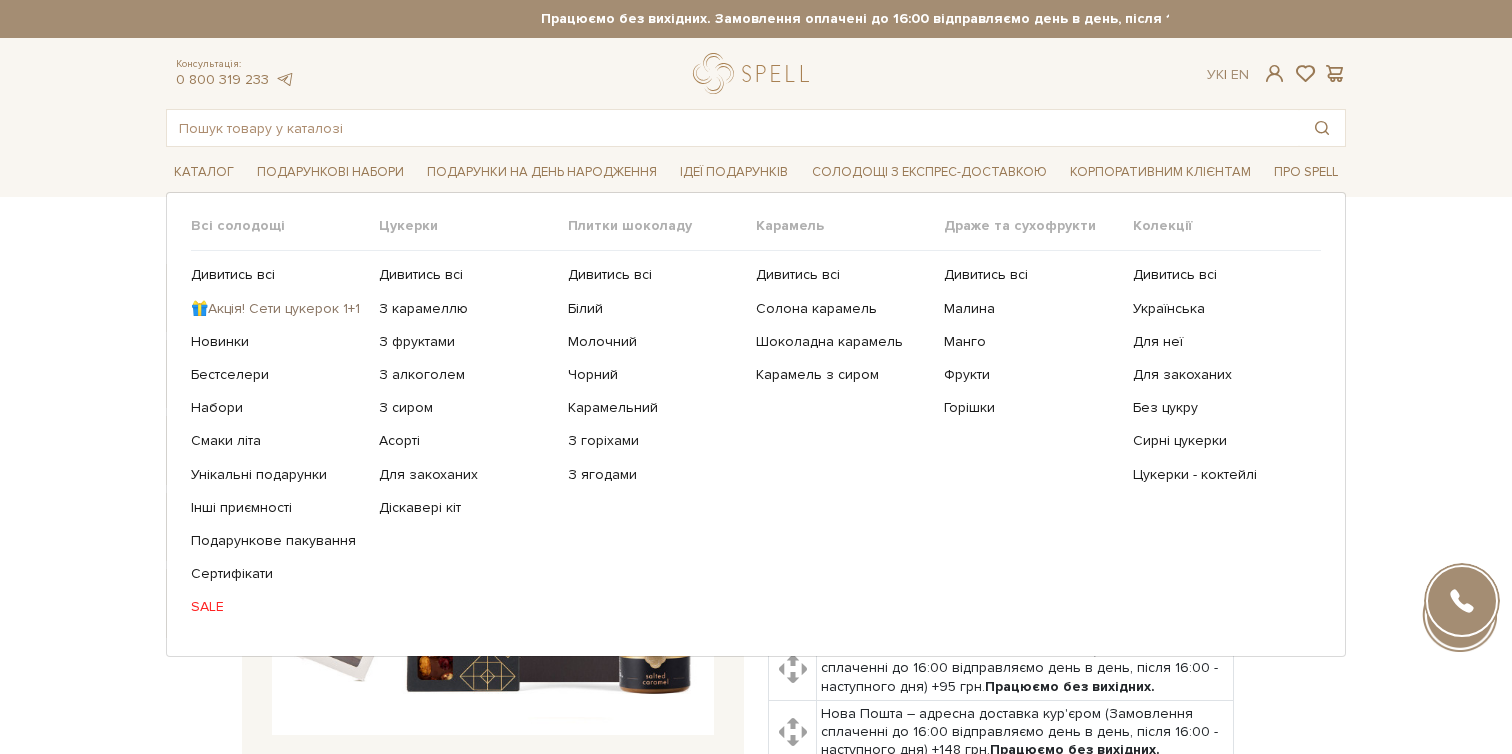click on "🎁Акція! Сети цукерок 1+1" at bounding box center (277, 309) 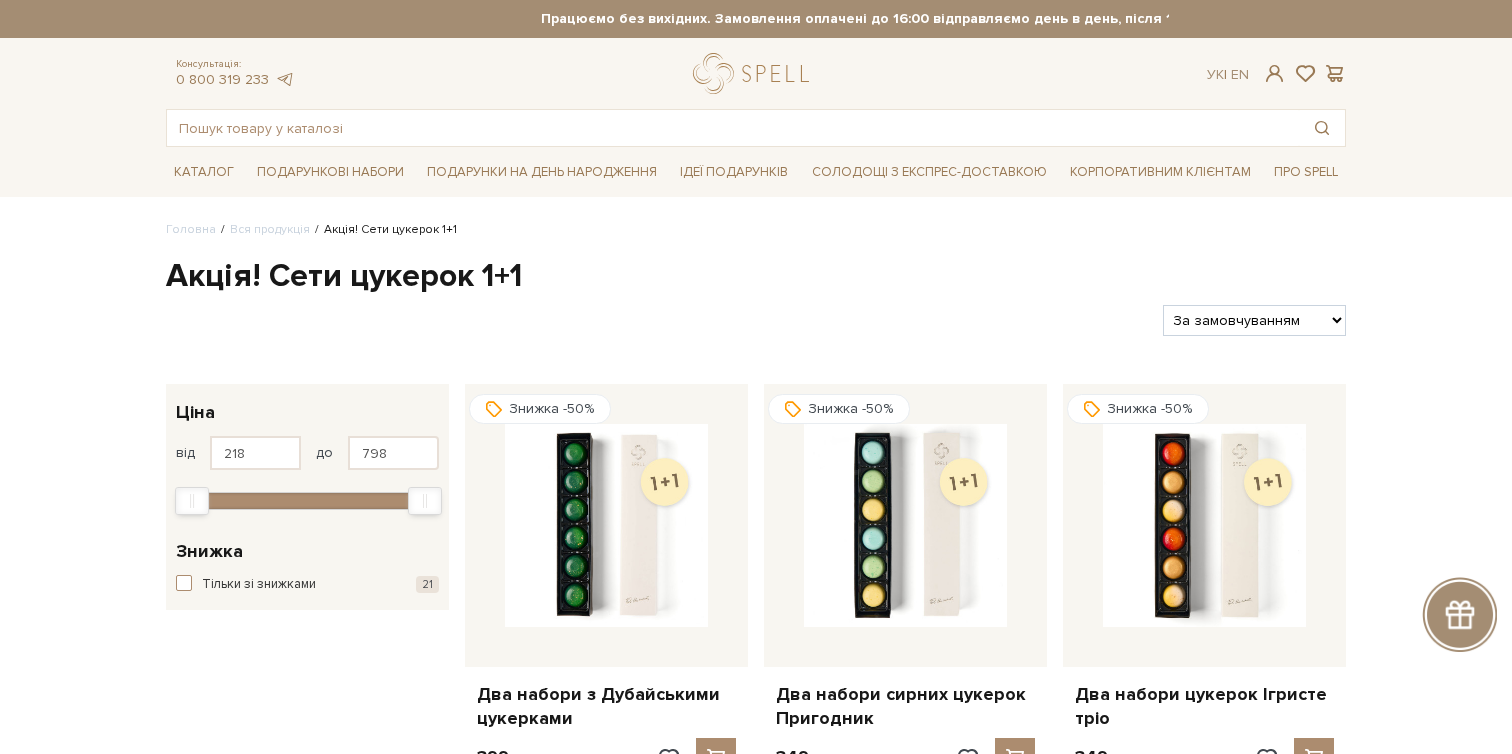 scroll, scrollTop: 0, scrollLeft: 0, axis: both 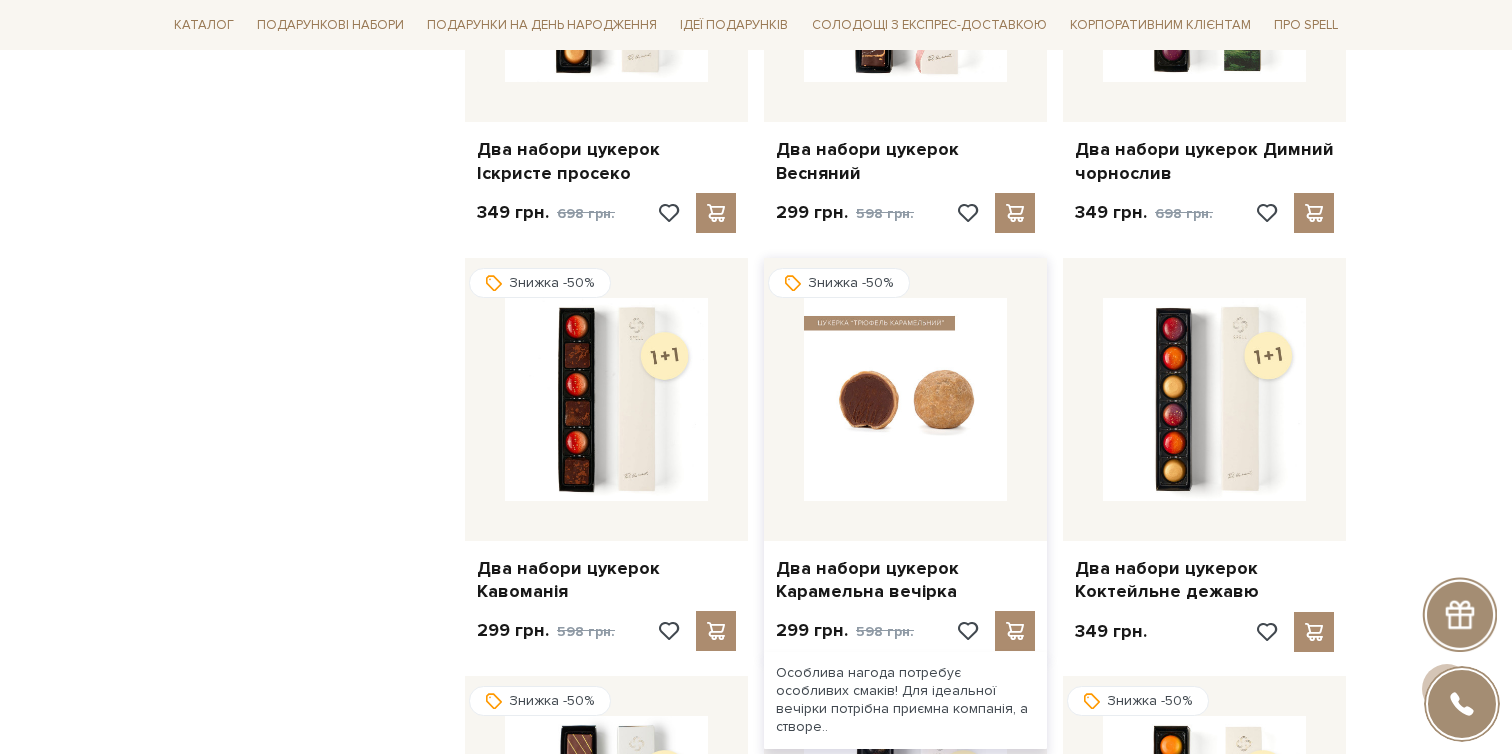 click at bounding box center [905, 399] 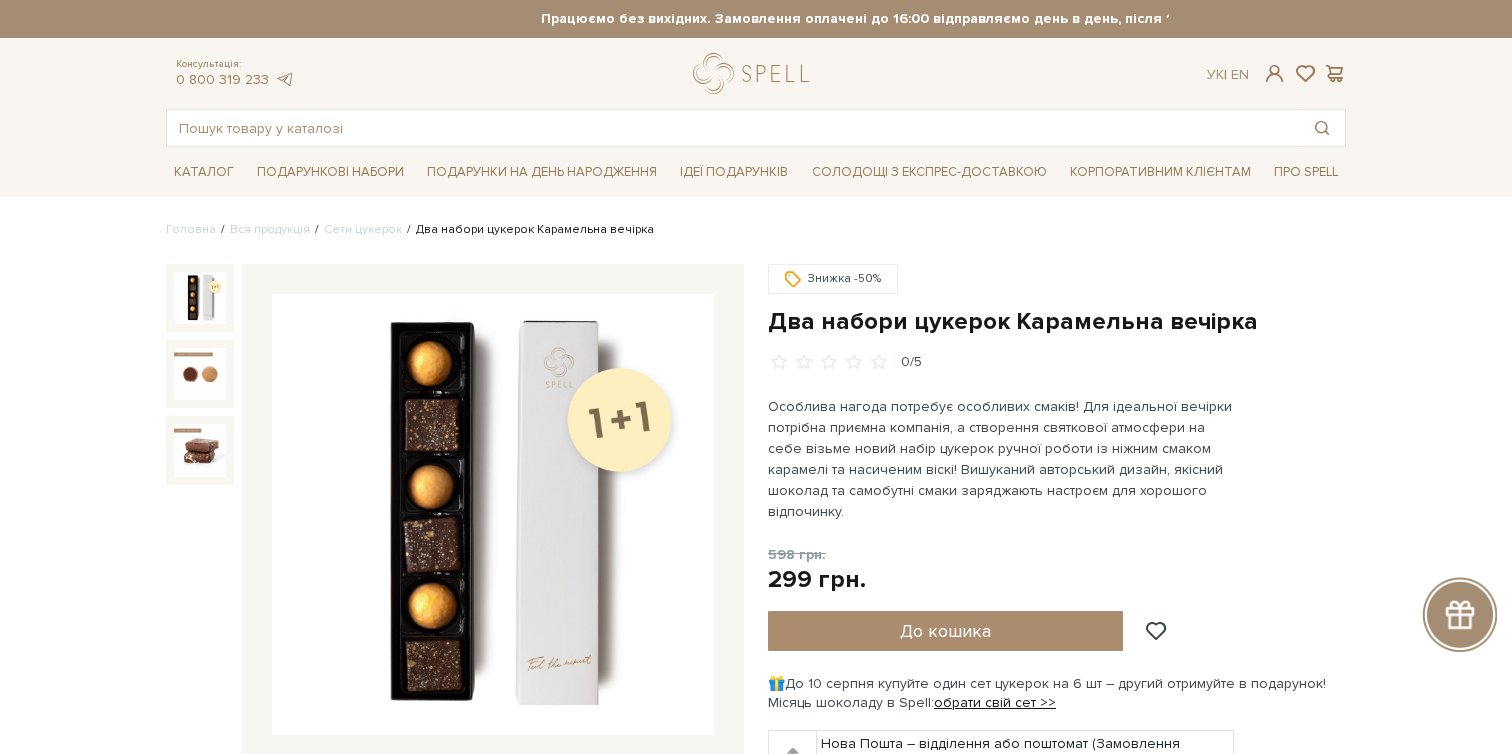 scroll, scrollTop: 0, scrollLeft: 0, axis: both 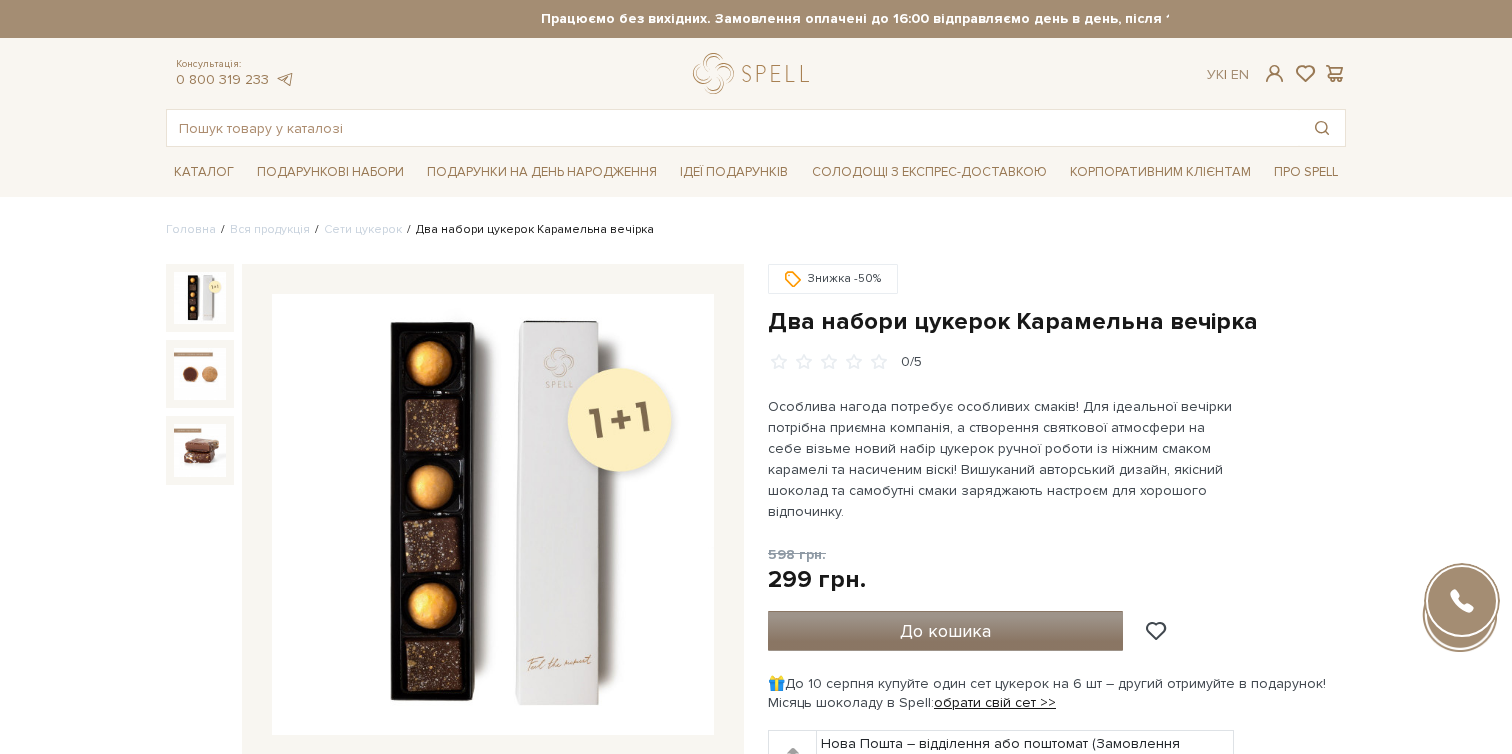 click on "До кошика" at bounding box center [945, 631] 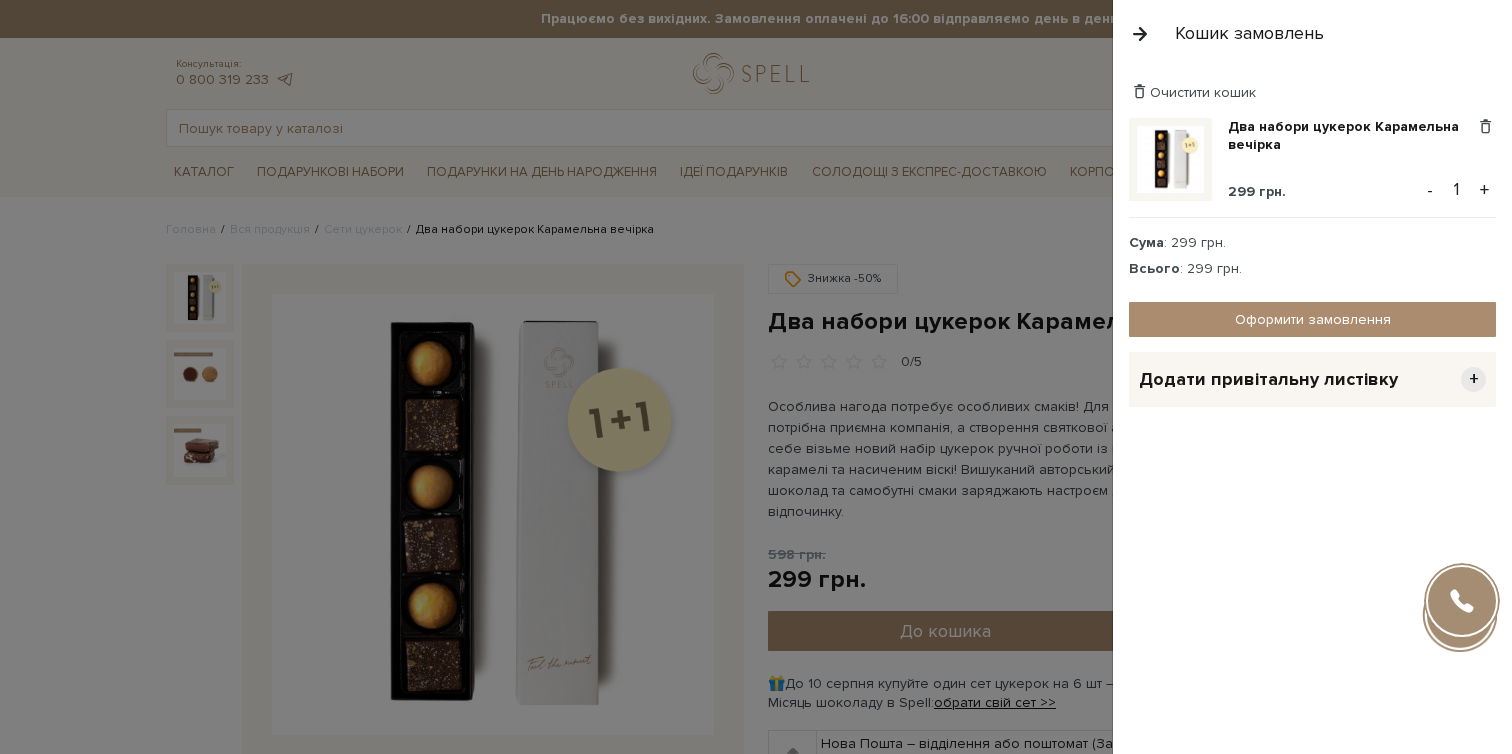 click on "Додати привітальну листівку
+" at bounding box center [1312, 379] 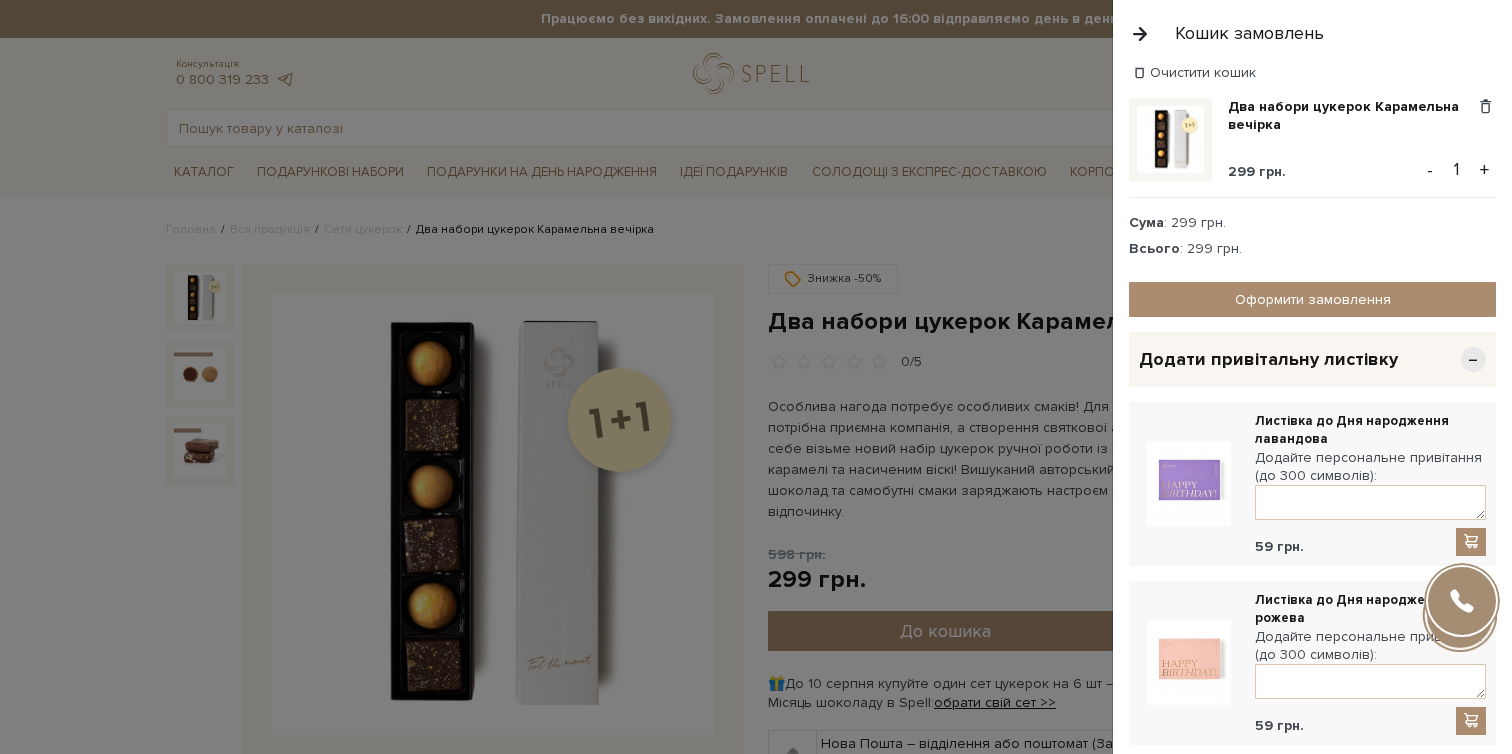 scroll, scrollTop: 0, scrollLeft: 0, axis: both 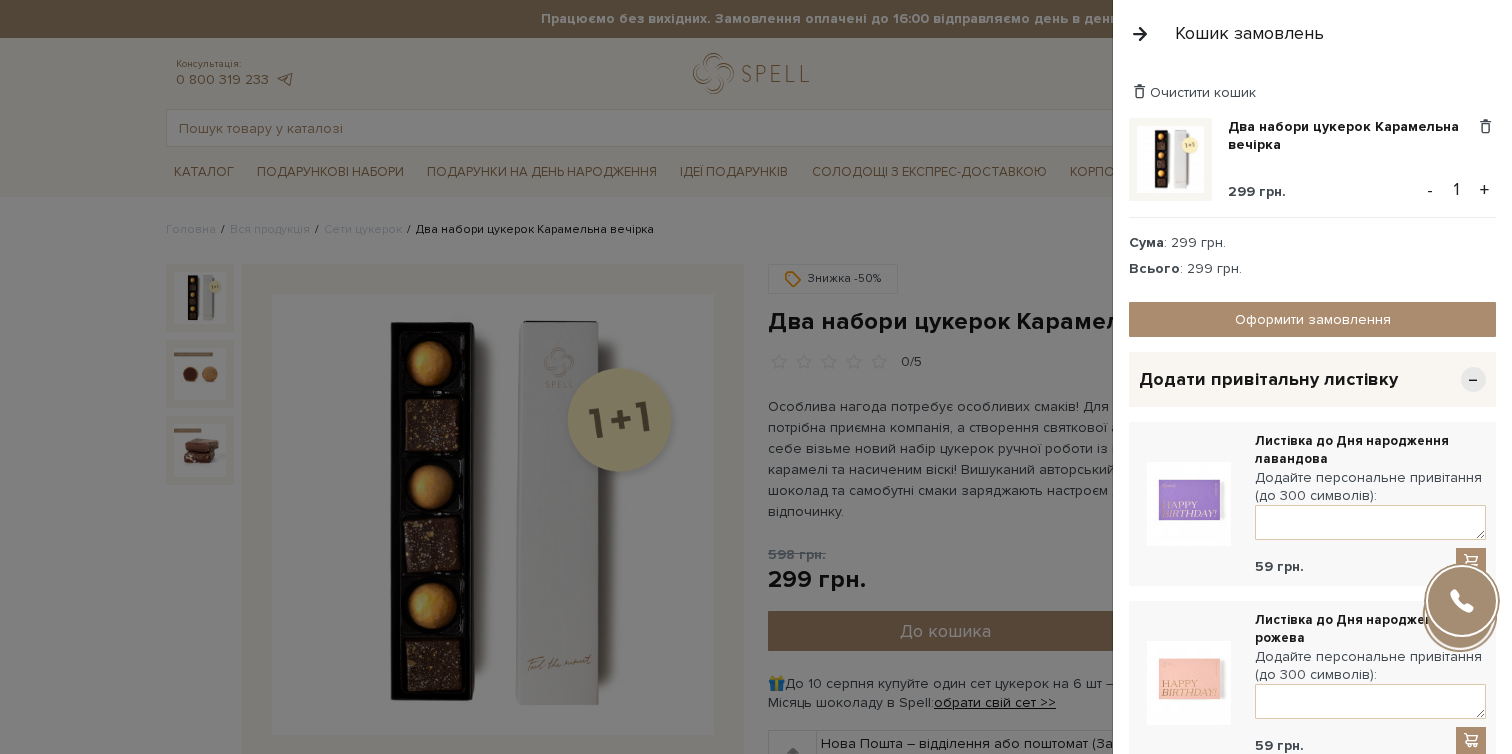 click at bounding box center (756, 377) 